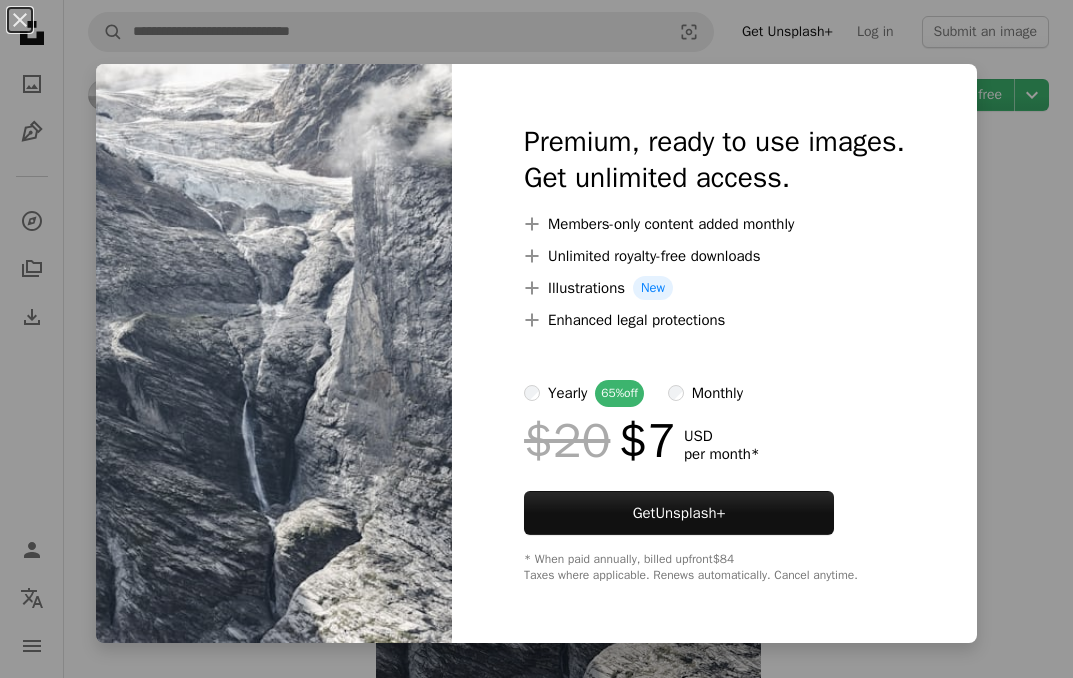 scroll, scrollTop: 0, scrollLeft: 0, axis: both 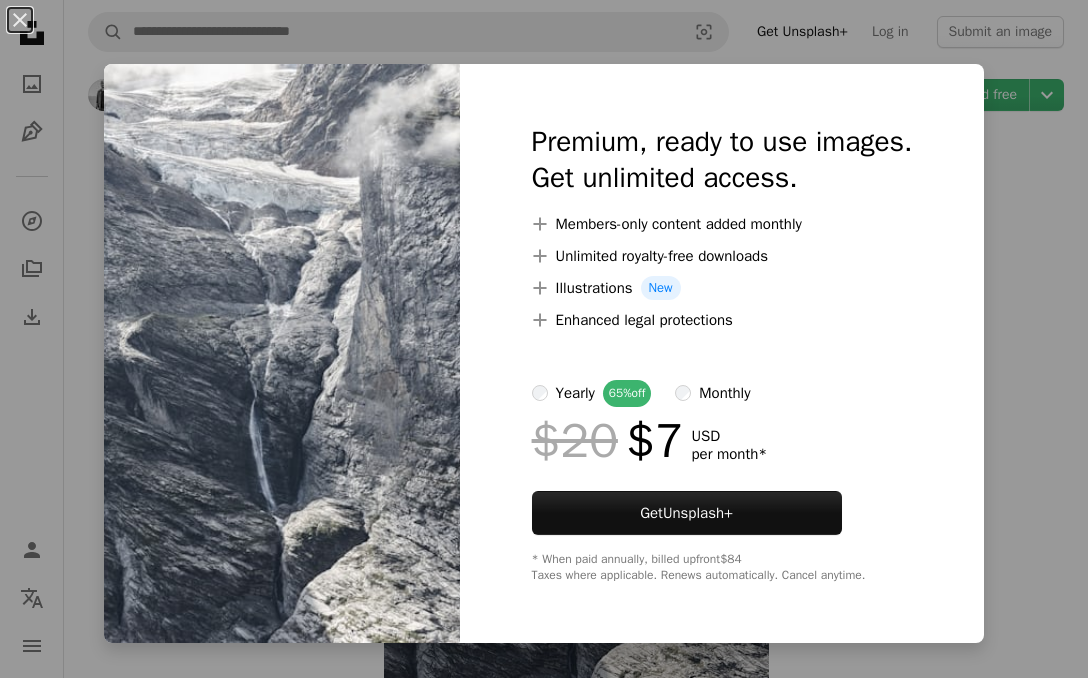click on "An X shape Premium, ready to use images. Get unlimited access. A plus sign Members-only content added monthly A plus sign Unlimited royalty-free downloads A plus sign Illustrations  New A plus sign Enhanced legal protections yearly 65%  off monthly $20   $7 USD per month * Get  Unsplash+ * When paid annually, billed upfront  $84 Taxes where applicable. Renews automatically. Cancel anytime." at bounding box center (544, 339) 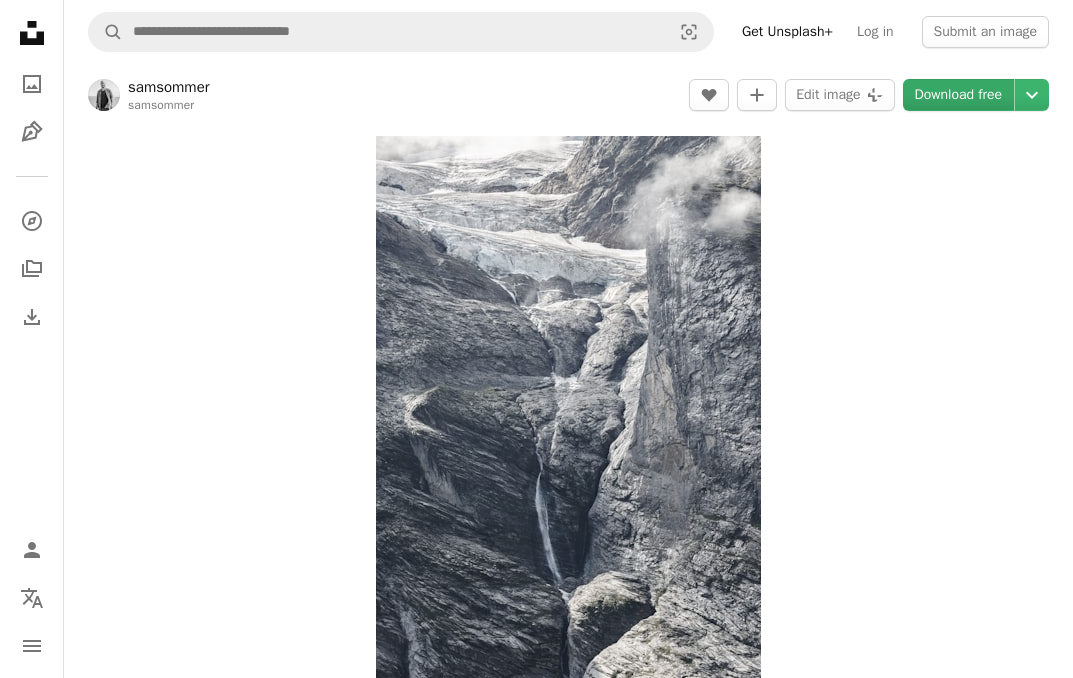 click on "Download free" at bounding box center (959, 95) 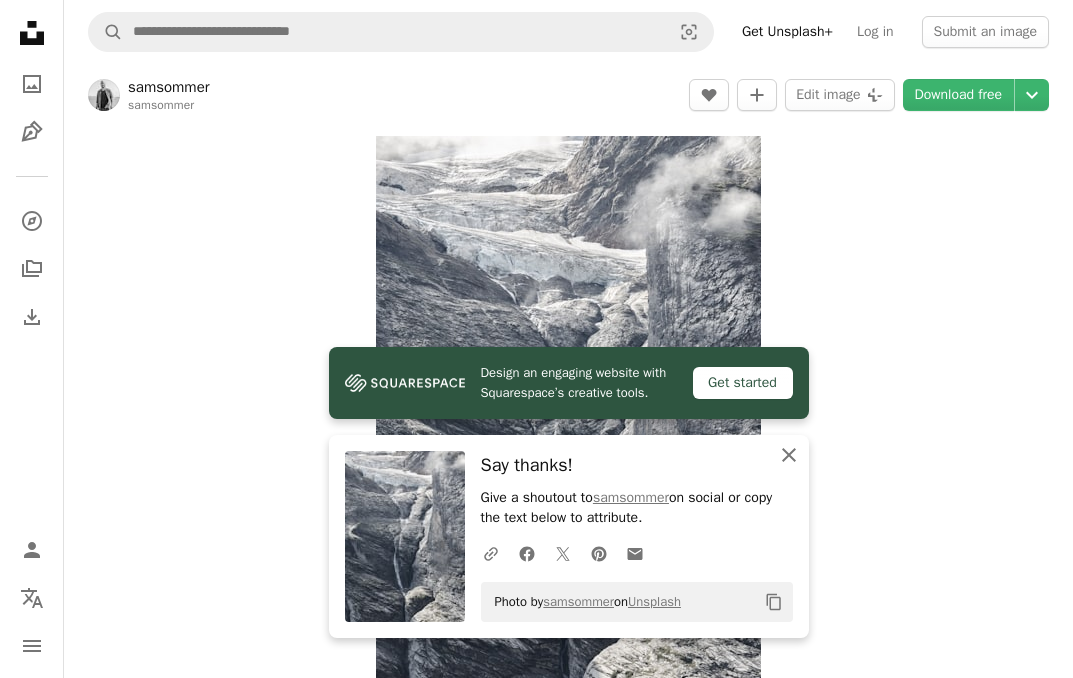 click on "An X shape" 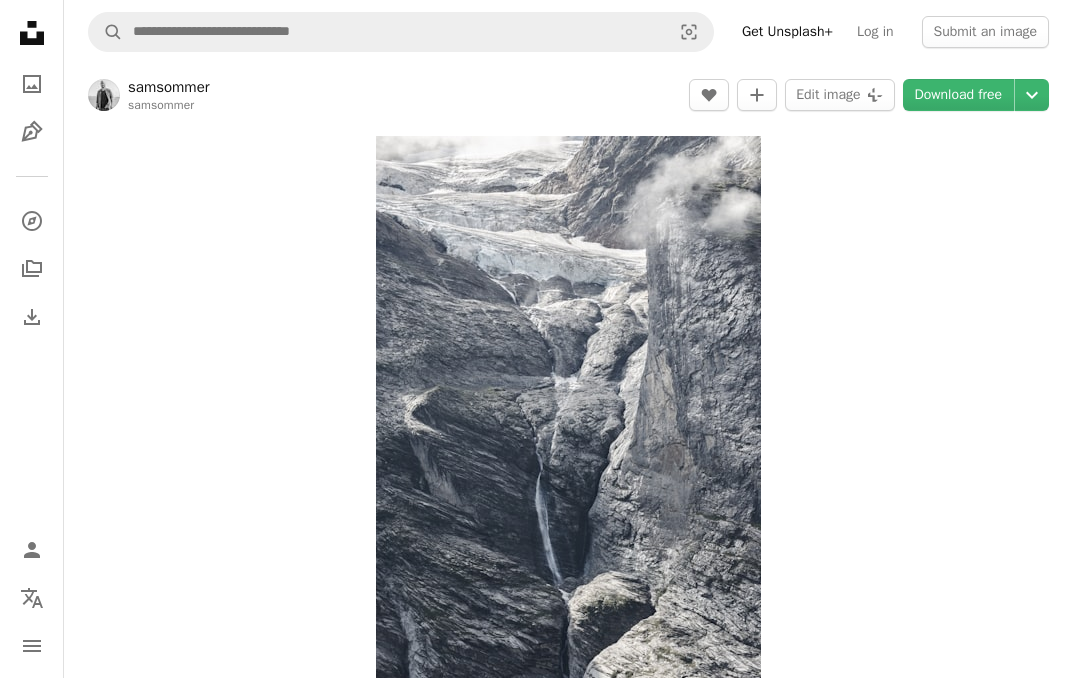 click on "Zoom in" at bounding box center (568, 426) 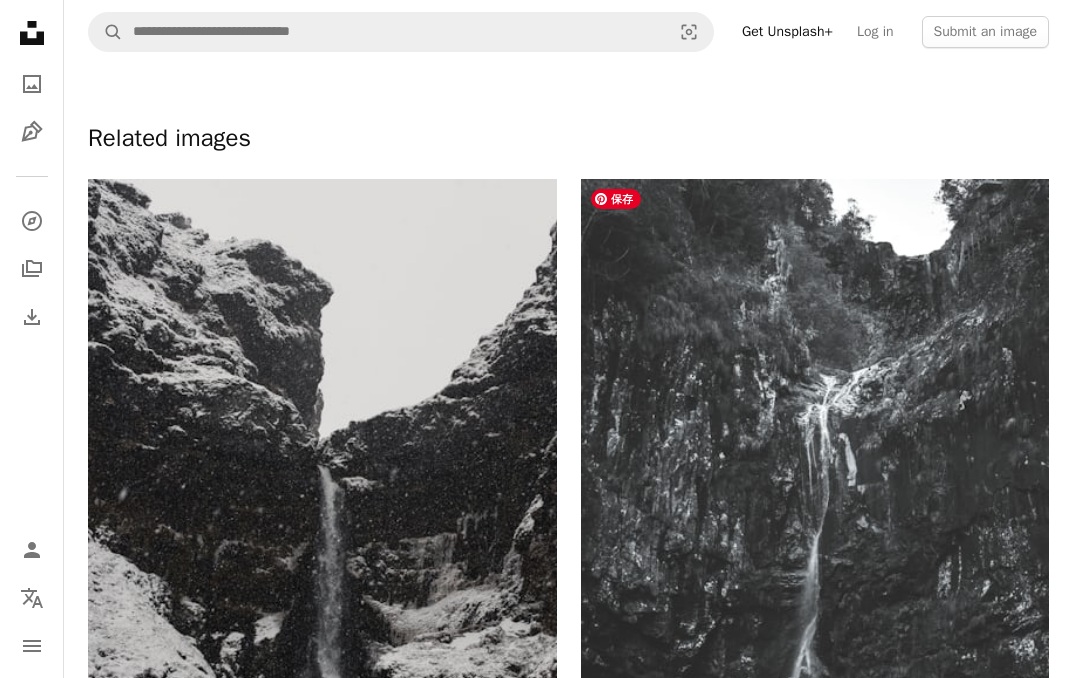scroll, scrollTop: 1337, scrollLeft: 0, axis: vertical 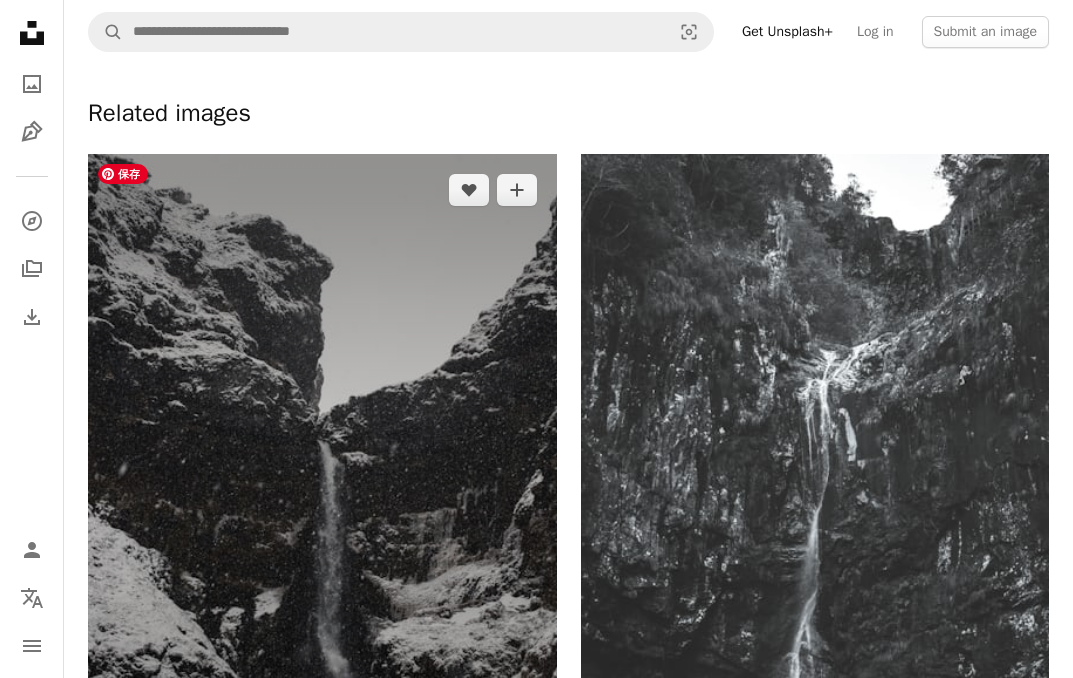 click at bounding box center [322, 505] 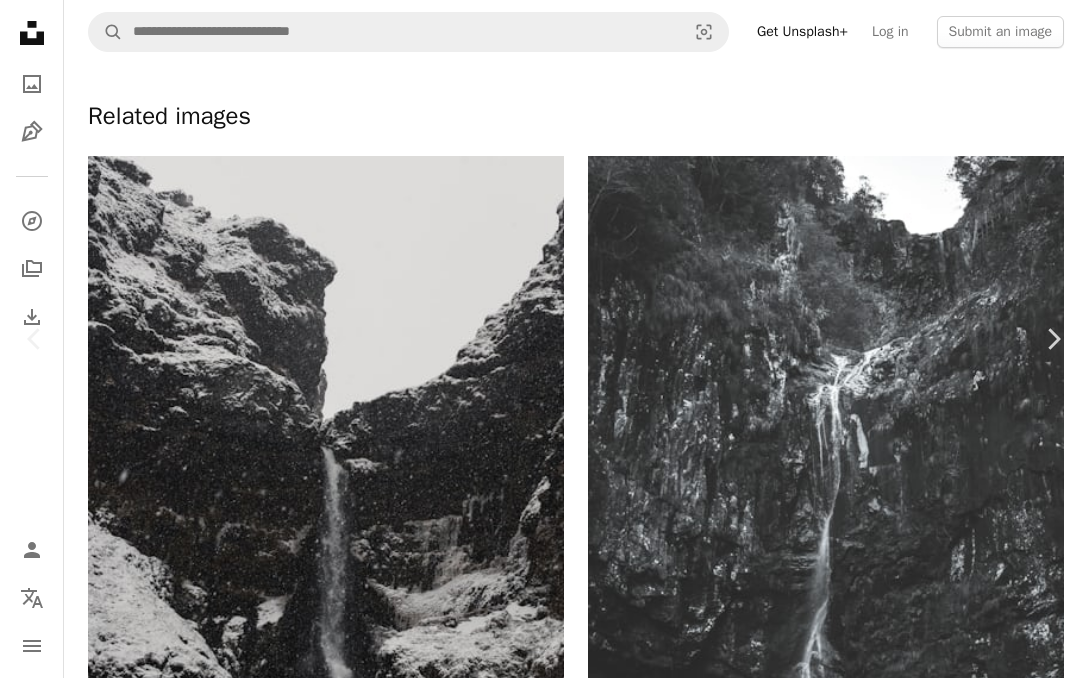 click on "Download free" at bounding box center (889, 6979) 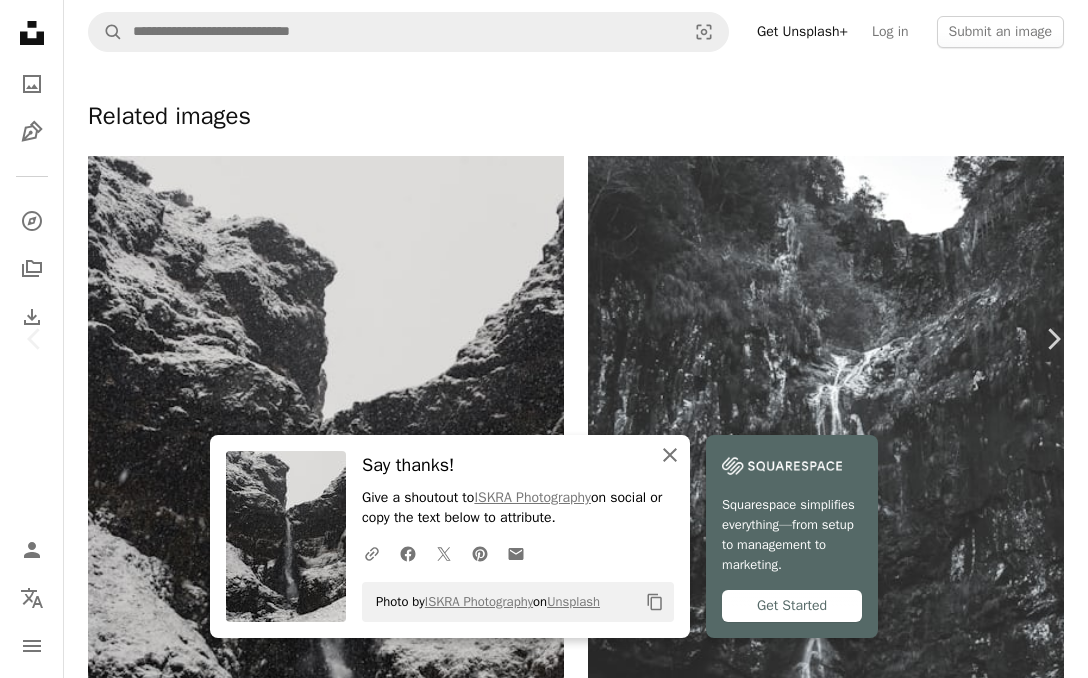 click on "An X shape" 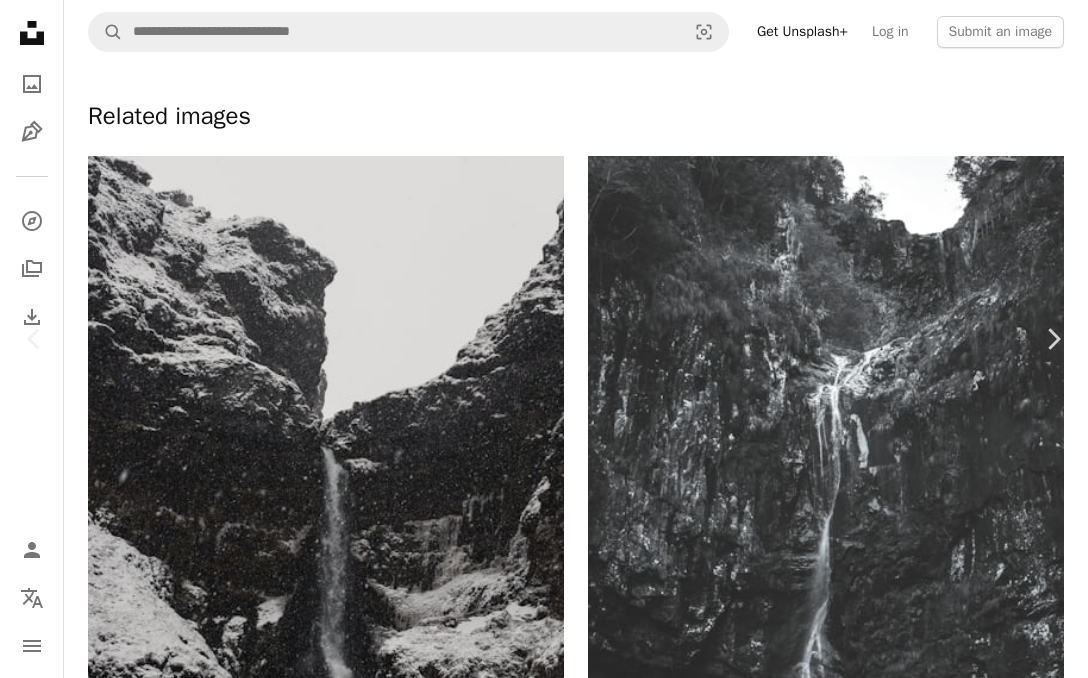 click on "An X shape Chevron left Chevron right [BRAND] Available for hire A checkmark inside of a circle A heart A plus sign Edit image   Plus sign for Unsplash+ Download free Chevron down Zoom in Views [NUMBER] Downloads [NUMBER] Featured in Photos ,  Black & White A forward-right arrow Share Info icon Info More Actions stormy winter day in iceland A map marker Iceland Calendar outlined Published on  [DATE] Safety Free to use under the  Unsplash License black snow grey waterfall iceland scenery rock outdoors mountain range cliff peak wilderness Free images Browse premium related images on iStock  |  Save 20% with code UNSPLASH20 View more on iStock  ↗ Related images A heart A plus sign [FIRST] [LAST] Arrow pointing down Plus sign for Unsplash+ A heart A plus sign [FIRST] [LAST] For  Unsplash+ A lock   Purchase A heart A plus sign [FIRST] [LAST] Available for hire A checkmark inside of a circle Arrow pointing down A heart A plus sign [FIRST] [LAST] For" at bounding box center (544, 7271) 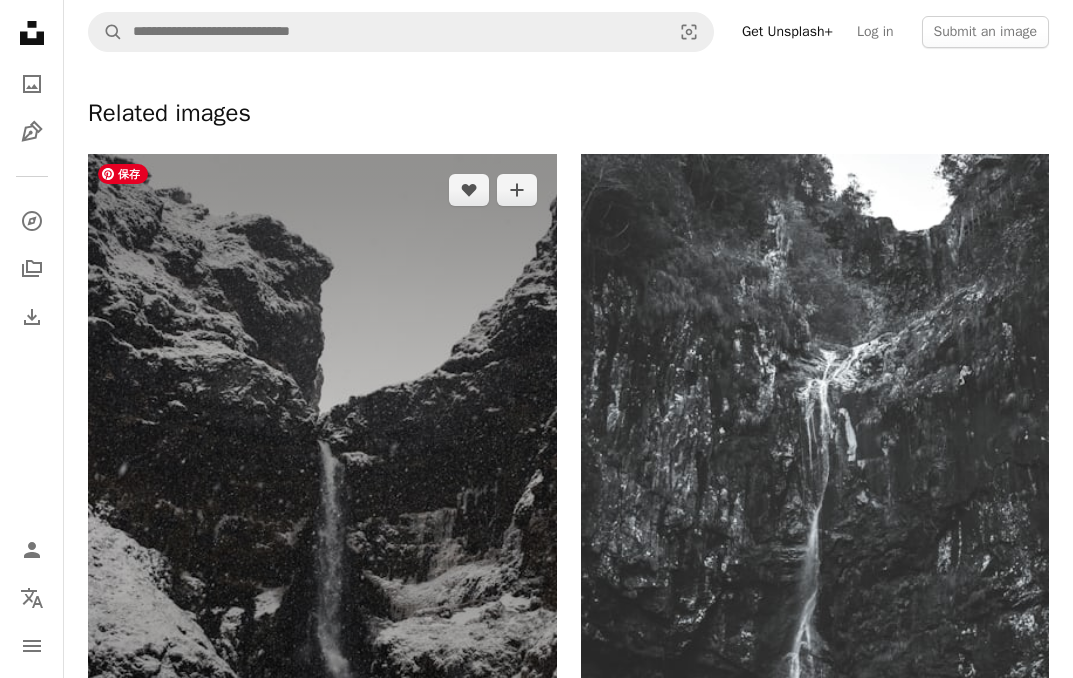 click at bounding box center (322, 505) 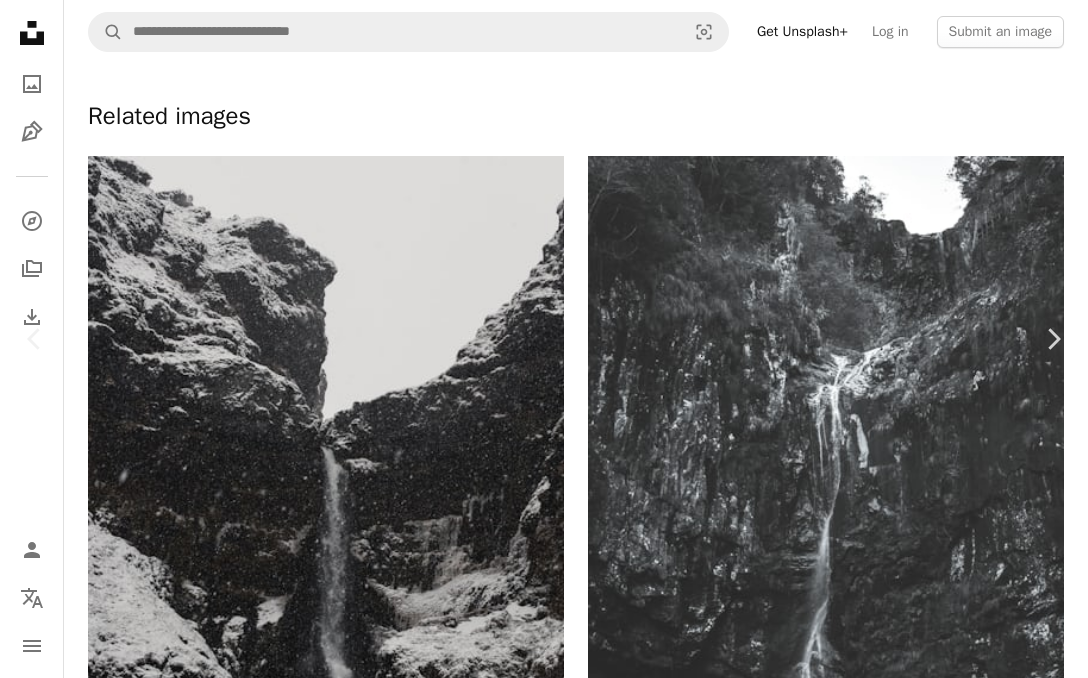 click on "An X shape Chevron left Chevron right [BRAND] Available for hire A checkmark inside of a circle A heart A plus sign Edit image   Plus sign for Unsplash+ Download free Chevron down Zoom in Views [NUMBER] Downloads [NUMBER] Featured in Photos ,  Black & White A forward-right arrow Share Info icon Info More Actions stormy winter day in iceland A map marker Iceland Calendar outlined Published on  [DATE] Safety Free to use under the  Unsplash License black snow grey waterfall iceland scenery rock outdoors mountain range cliff peak wilderness Free images Browse premium related images on iStock  |  Save 20% with code UNSPLASH20 View more on iStock  ↗ Related images A heart A plus sign [FIRST] [LAST] Arrow pointing down Plus sign for Unsplash+ A heart A plus sign [FIRST] [LAST] For  Unsplash+ A lock   Purchase A heart A plus sign [FIRST] [LAST] Available for hire A checkmark inside of a circle Arrow pointing down A heart A plus sign [FIRST] [LAST] For" at bounding box center (544, 7271) 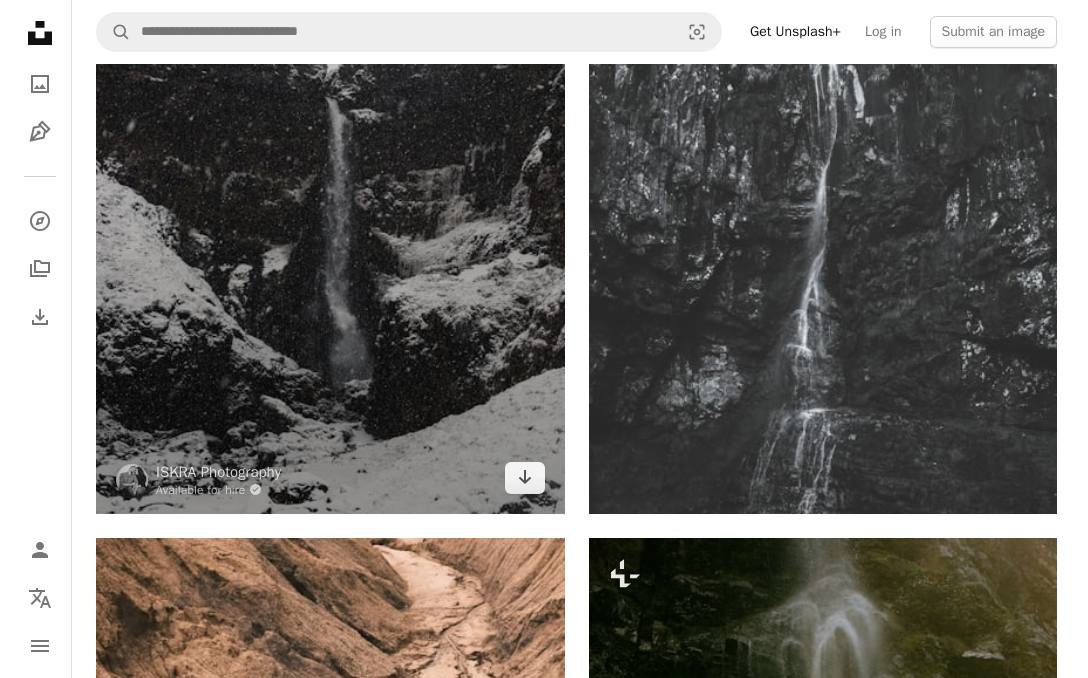 scroll, scrollTop: 1726, scrollLeft: 0, axis: vertical 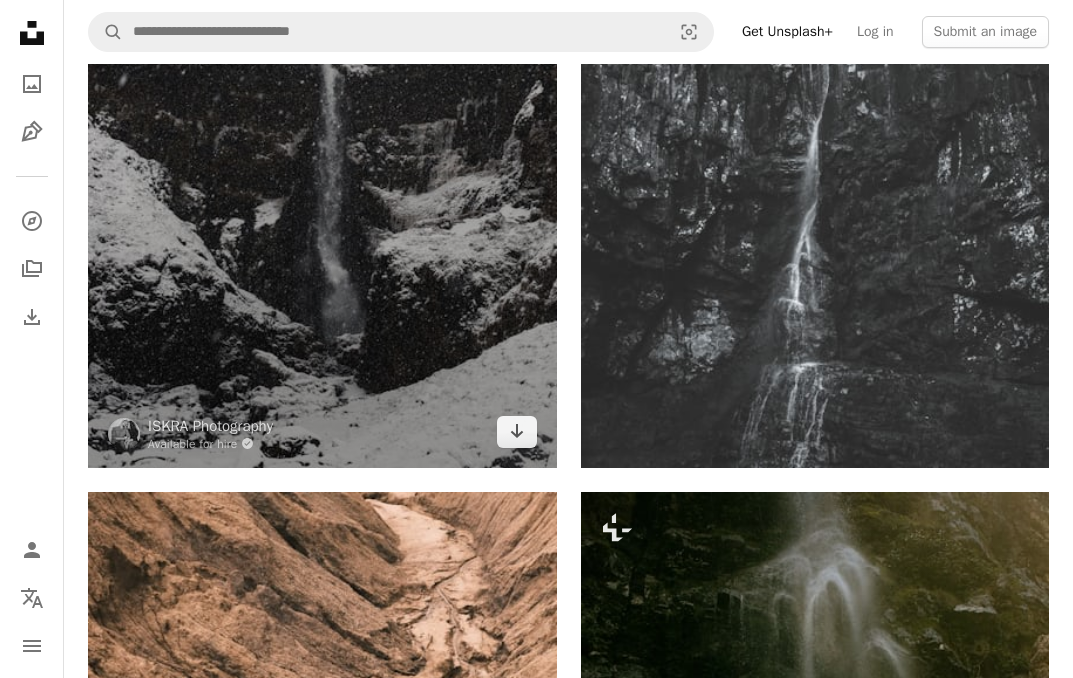 click at bounding box center (322, 116) 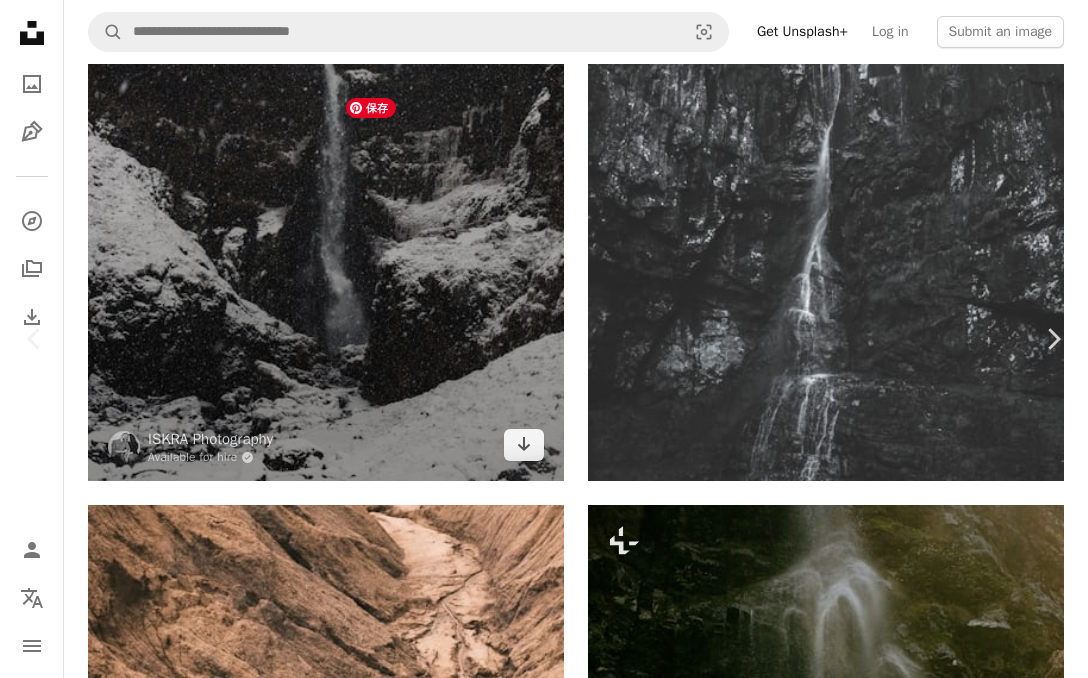 click at bounding box center (536, 6921) 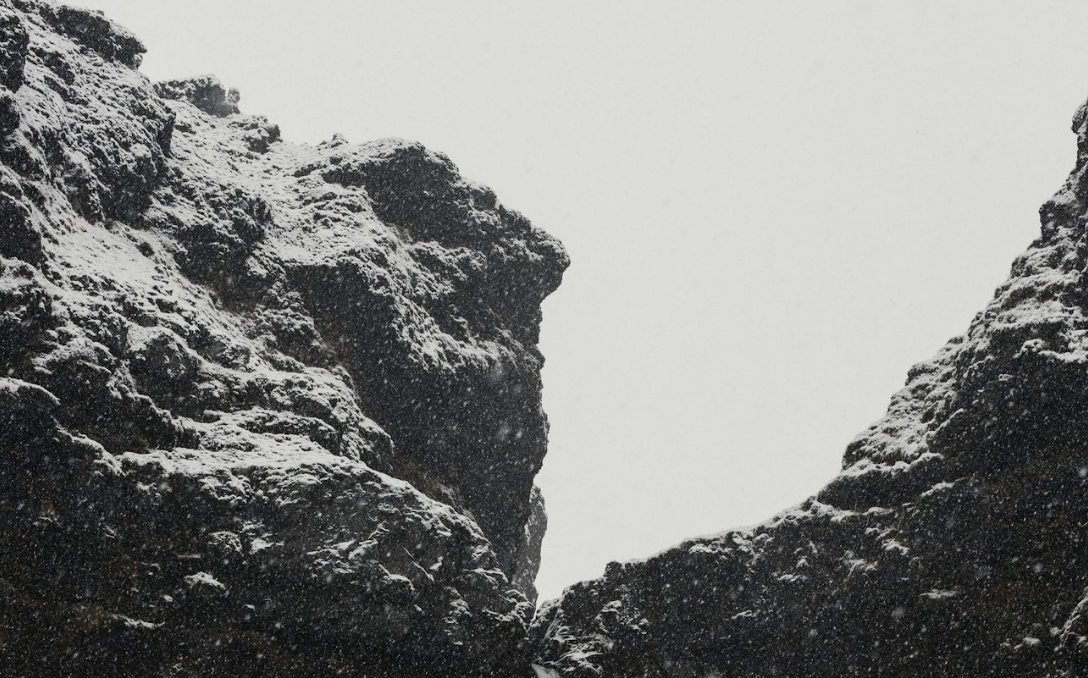 click at bounding box center (544, 816) 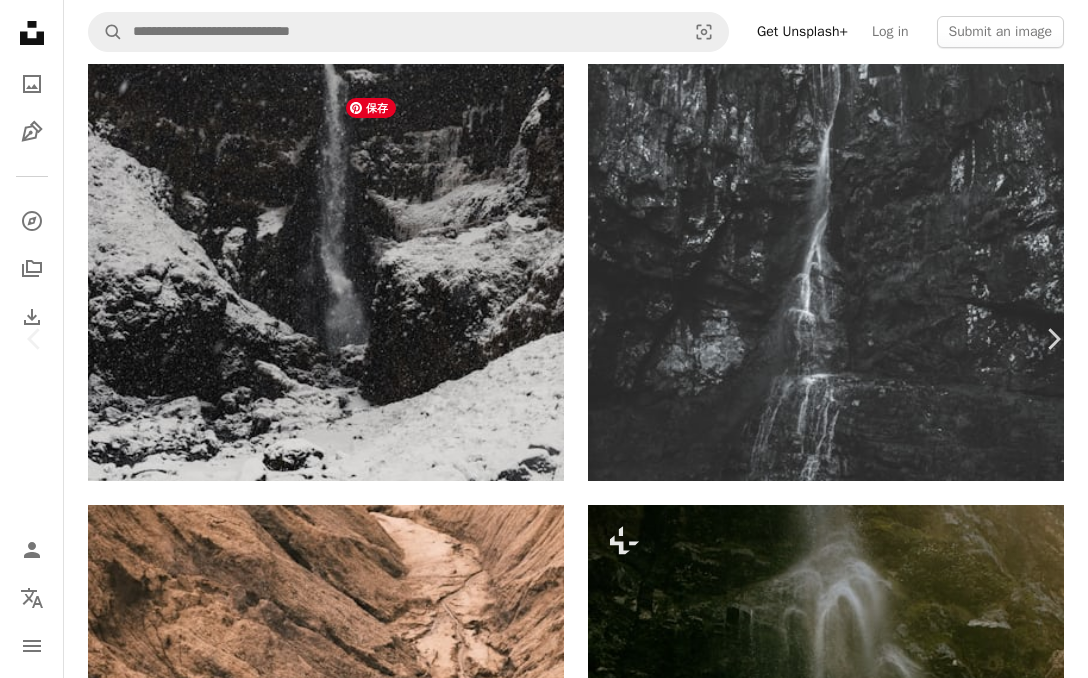 click at bounding box center (536, 6921) 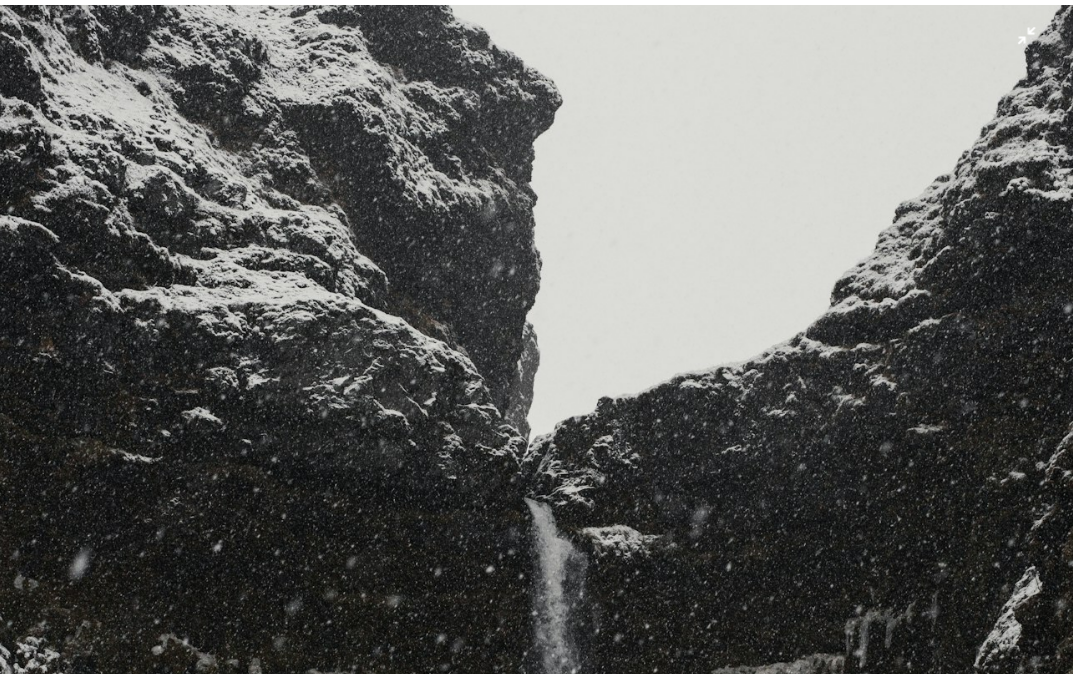 scroll, scrollTop: 0, scrollLeft: 0, axis: both 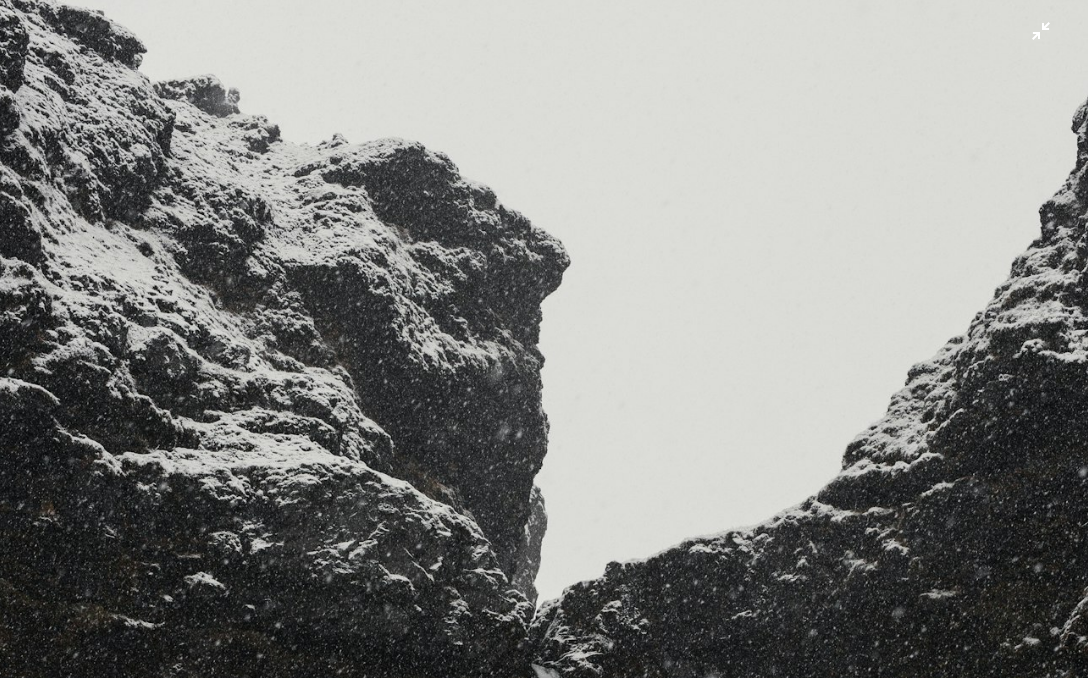 click at bounding box center [544, 816] 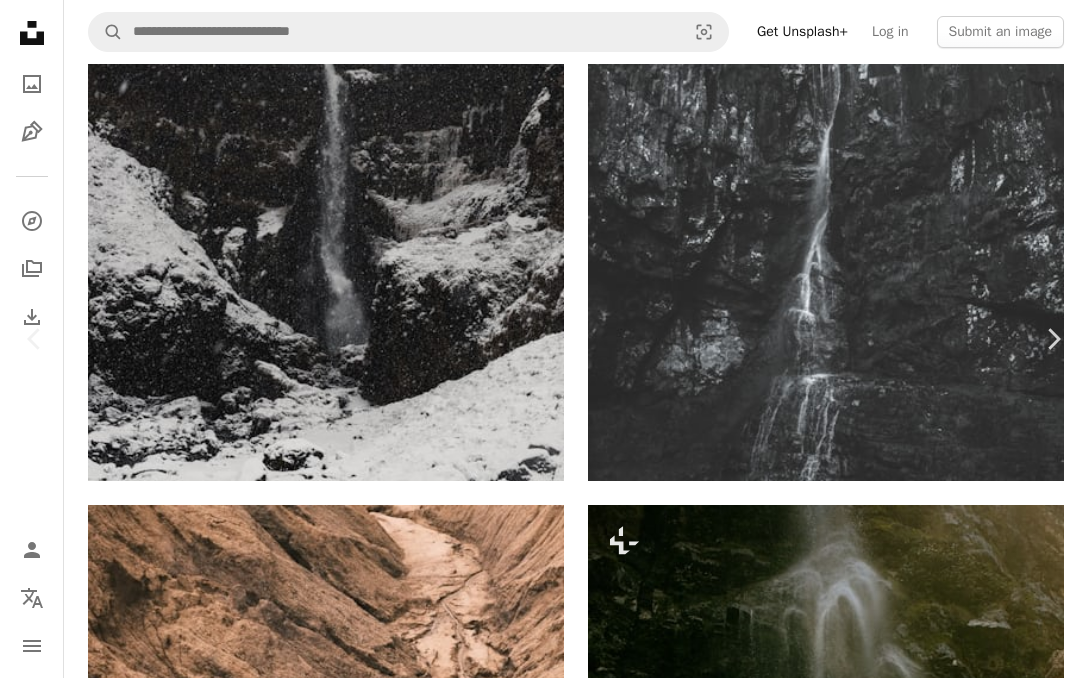 click on "An X shape Chevron left Chevron right [BRAND] Available for hire A checkmark inside of a circle A heart A plus sign Edit image   Plus sign for Unsplash+ Download free Chevron down Zoom in Views [NUMBER] Downloads [NUMBER] Featured in Photos ,  Black & White A forward-right arrow Share Info icon Info More Actions stormy winter day in iceland A map marker Iceland Calendar outlined Published on  [DATE] Safety Free to use under the  Unsplash License black snow grey waterfall iceland scenery rock outdoors mountain range cliff peak wilderness Free images Browse premium related images on iStock  |  Save 20% with code UNSPLASH20 View more on iStock  ↗ Related images A heart A plus sign [FIRST] [LAST] Arrow pointing down Plus sign for Unsplash+ A heart A plus sign [FIRST] [LAST] For  Unsplash+ A lock   Purchase A heart A plus sign [FIRST] [LAST] Available for hire A checkmark inside of a circle Arrow pointing down A heart A plus sign [FIRST] [LAST] For" at bounding box center [544, 6882] 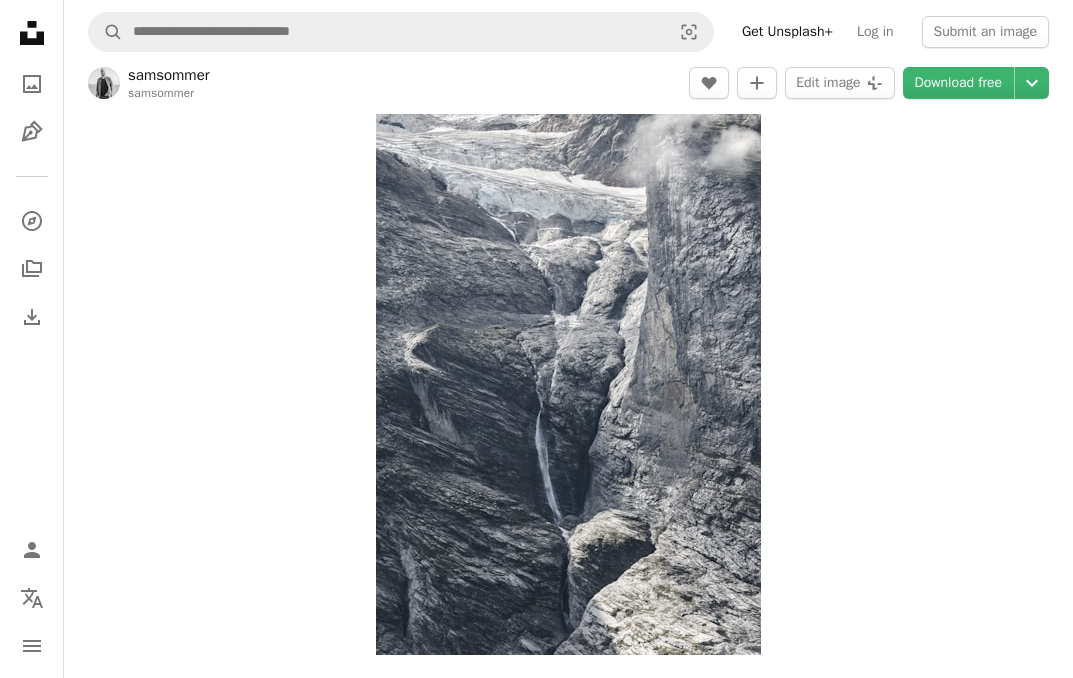 scroll, scrollTop: 0, scrollLeft: 0, axis: both 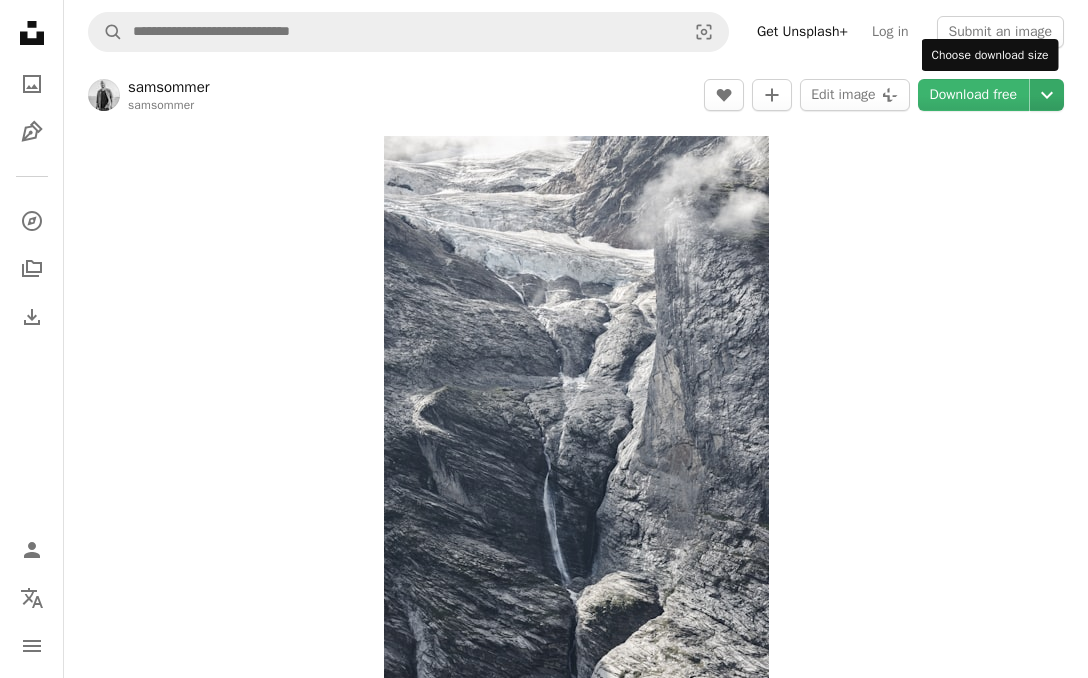 click on "Chevron down" 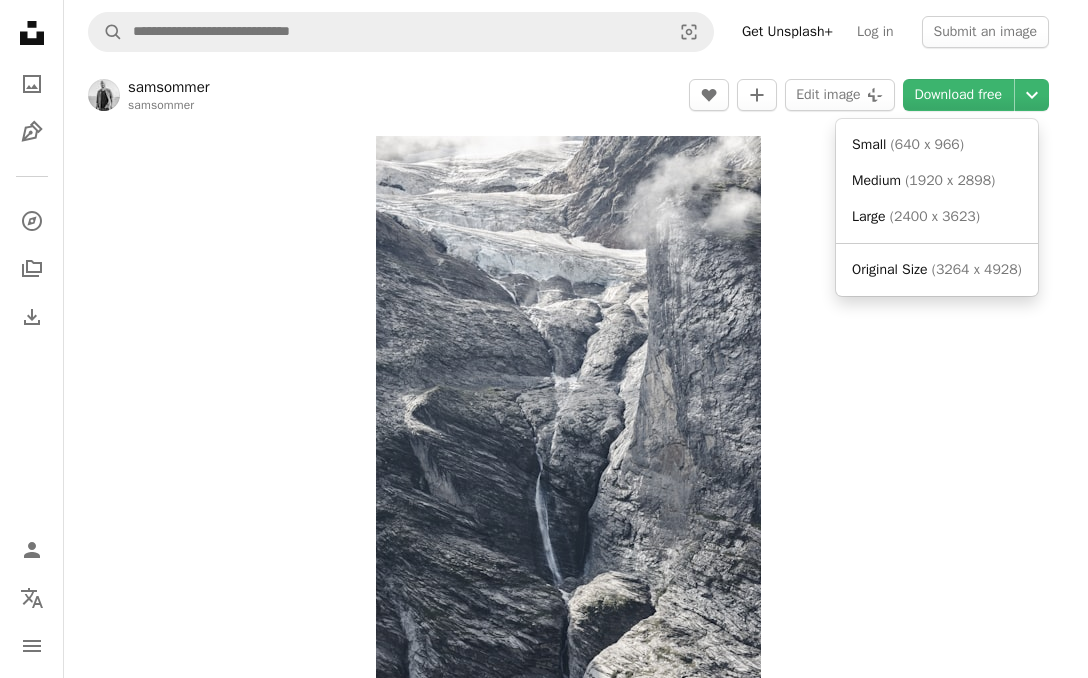 click on "Unsplash logo Unsplash Home A photo Pen Tool A compass A stack of folders Download Person Localization icon navigation menu A magnifying glass Visual search Get Unsplash+ Log in Submit an image [FIRST] [LAST] [FIRST] [LAST] A heart A plus sign Edit image   Plus sign for Unsplash+ Download free Chevron down Zoom in Views [NUMBER] Downloads [NUMBER] Featured in Photos A forward-right arrow Share Info icon Info More Actions aerial photo of a waterfalls Cliff face waterfall A map marker [CITY], [CITY], [COUNTRY] Calendar outlined Published on  [DATE] Camera [BRAND], [BRAND] Safety Free to use under the  Unsplash License snow waterfall ice rock stone power rocks gray glacier desolate water river barren meltdown grey switzerland outdoors valley alps landslide grindelwald Creative Commons images Browse premium related images on iStock  |  Save 20% with code UNSPLASH20 View more on iStock  ↗ Related images A heart A plus sign [BRAND] Available for hire Arrow pointing down For" at bounding box center (536, 339) 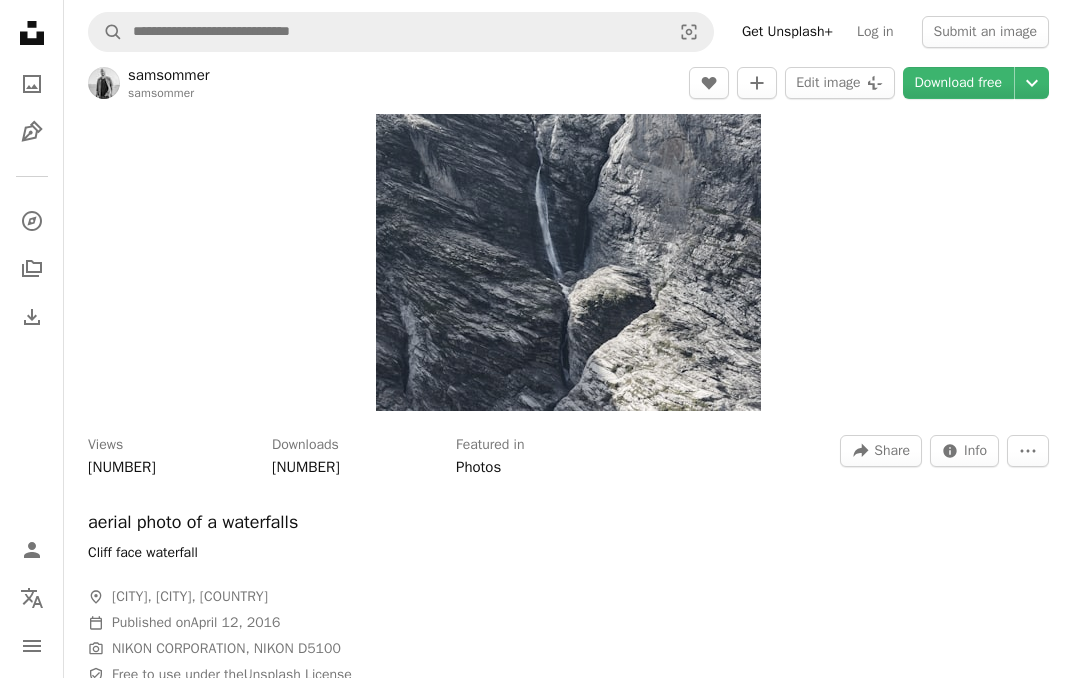 scroll, scrollTop: 319, scrollLeft: 0, axis: vertical 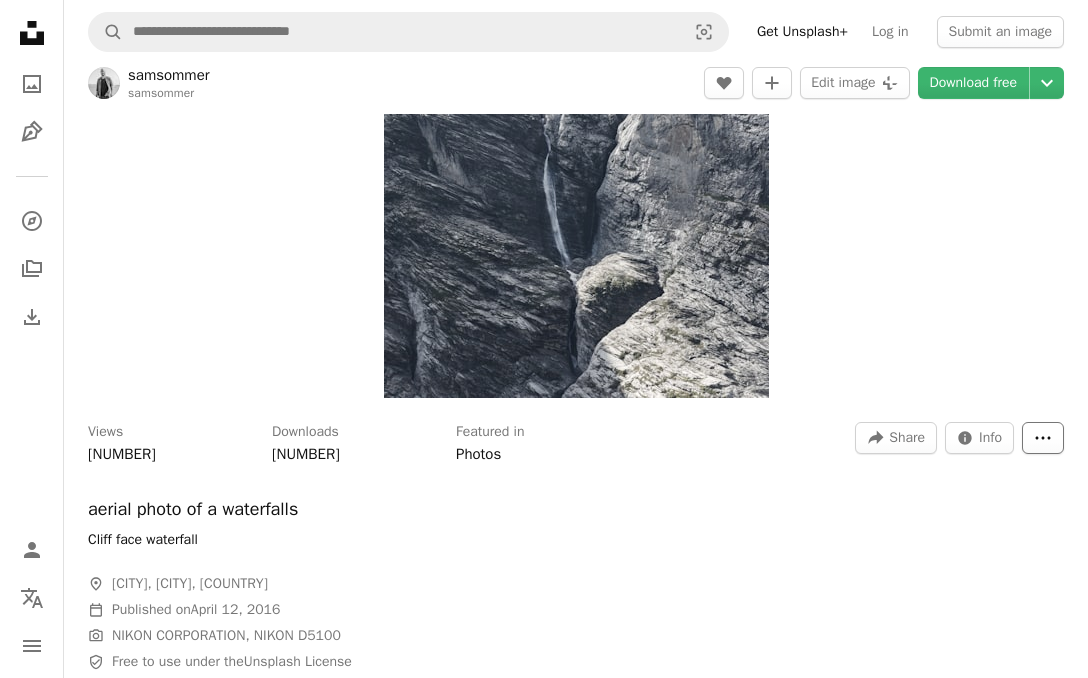 click on "More Actions" 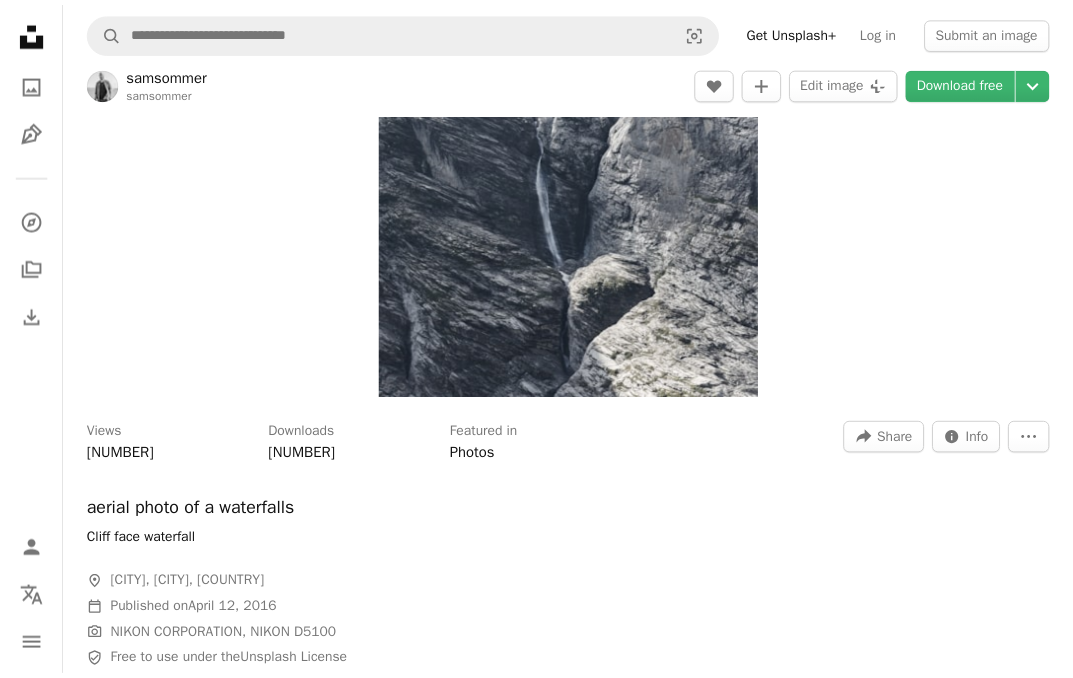scroll, scrollTop: 319, scrollLeft: 0, axis: vertical 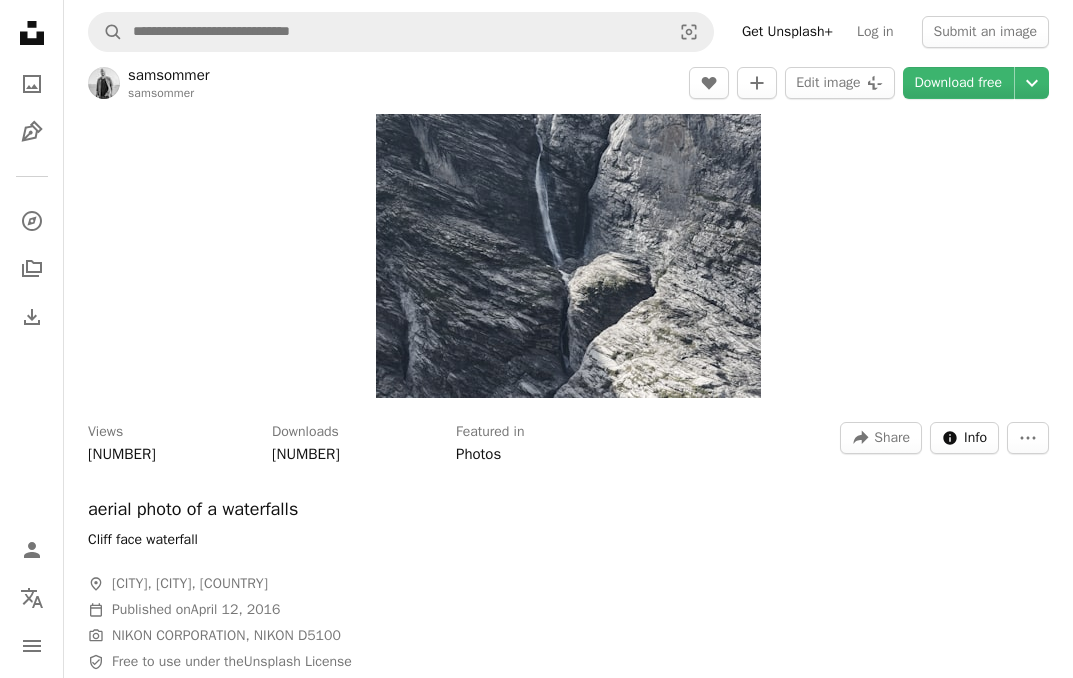 click on "Info" at bounding box center [975, 438] 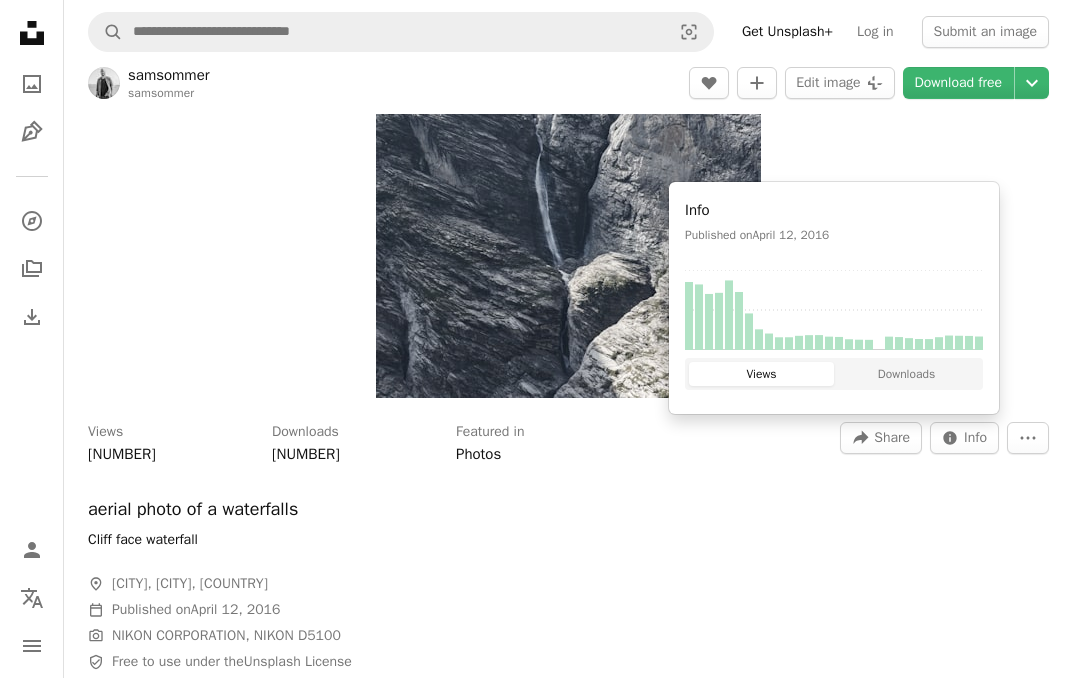 scroll, scrollTop: 490, scrollLeft: 0, axis: vertical 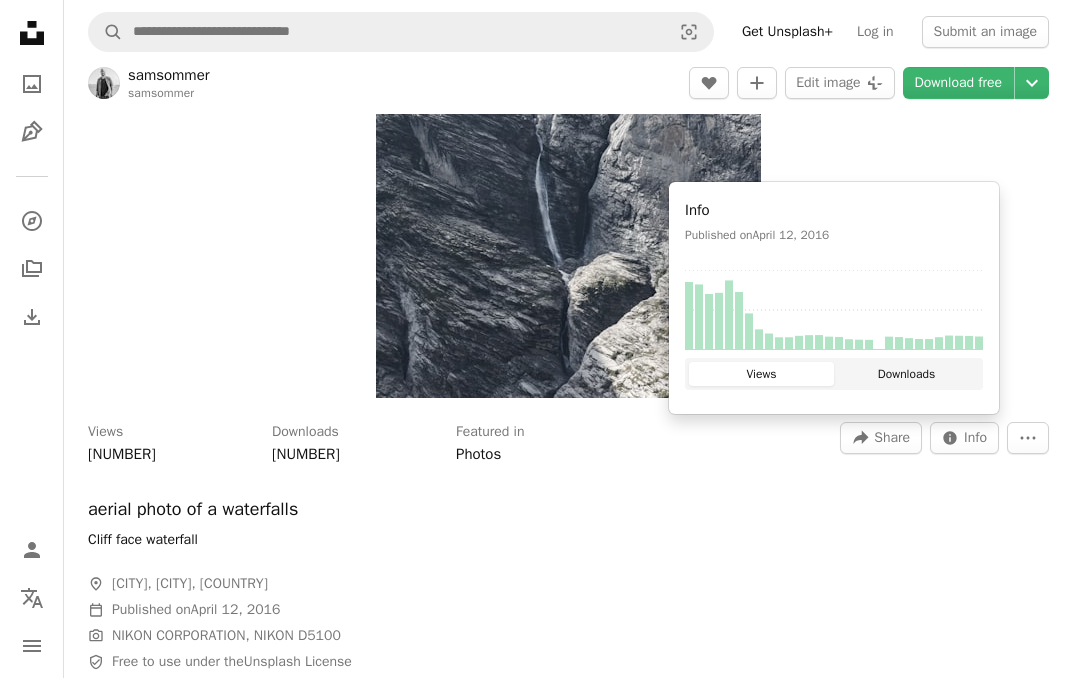 click on "Downloads" at bounding box center [906, 374] 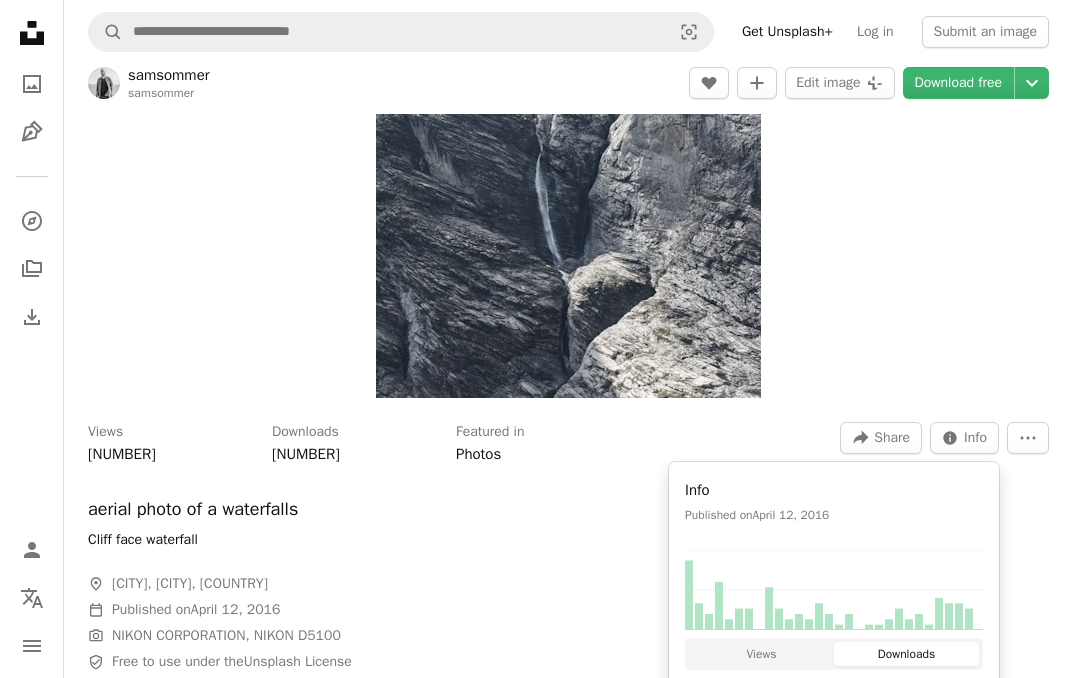 scroll, scrollTop: 567, scrollLeft: 0, axis: vertical 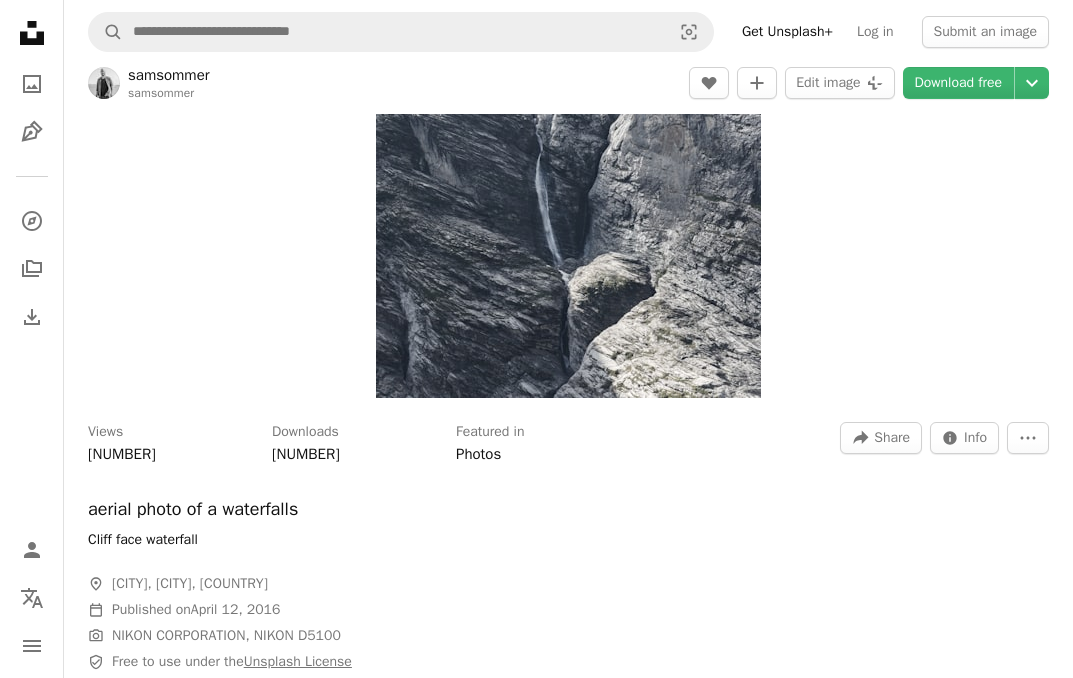 click on "Unsplash License" at bounding box center (298, 661) 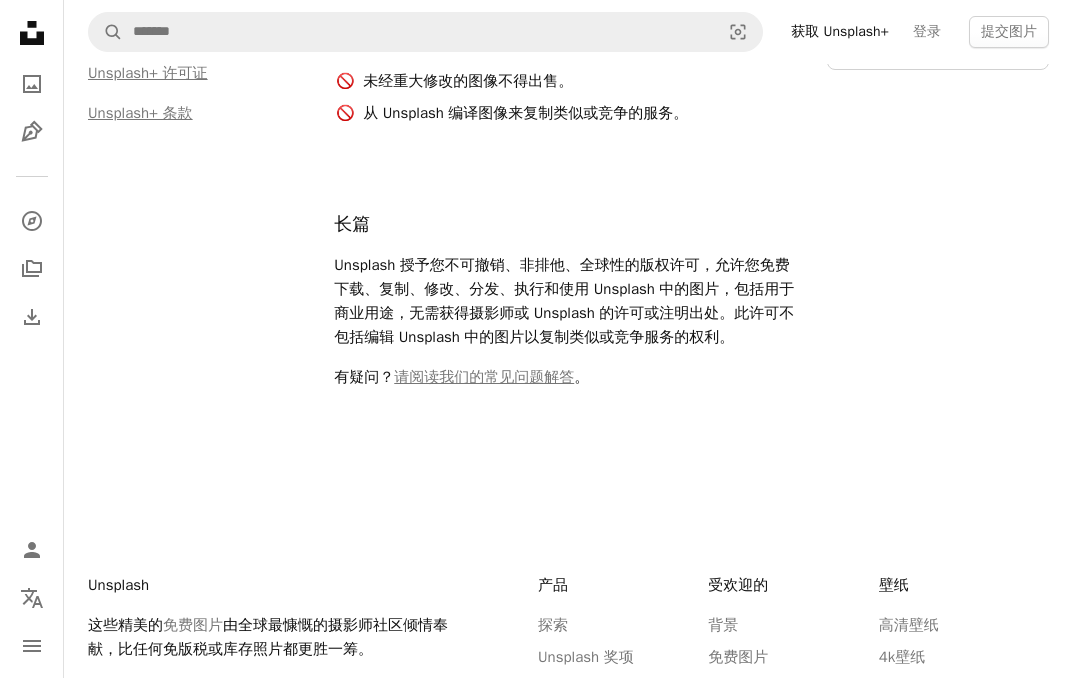 click on "所有图片均可 免费 下载 和使用" at bounding box center [581, -87] 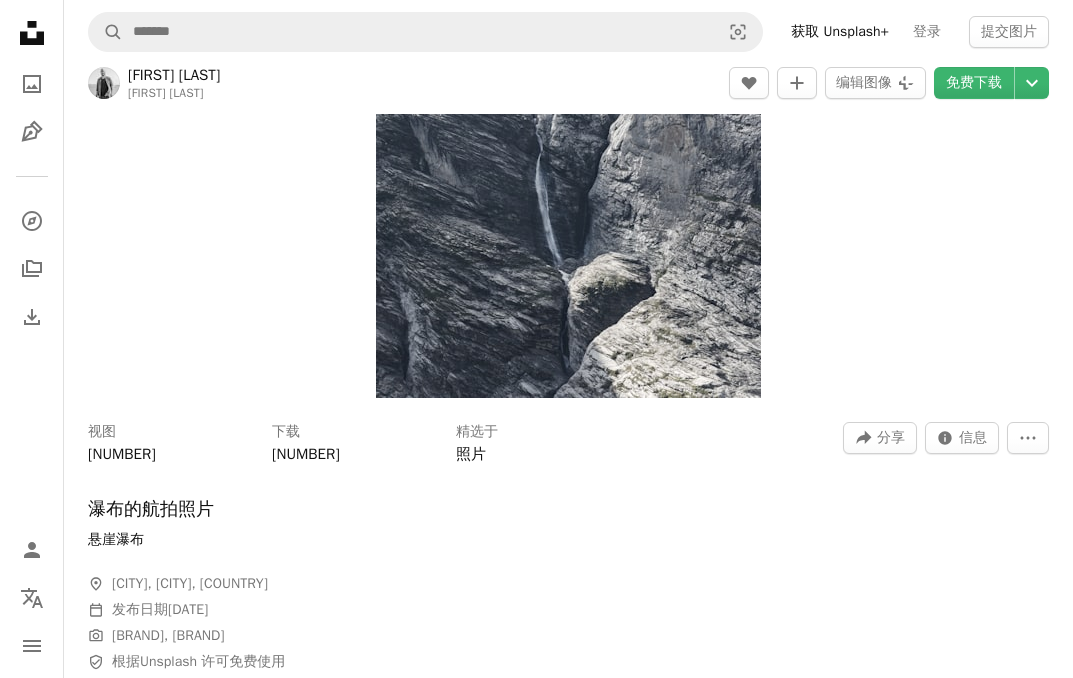 scroll, scrollTop: 2533, scrollLeft: 0, axis: vertical 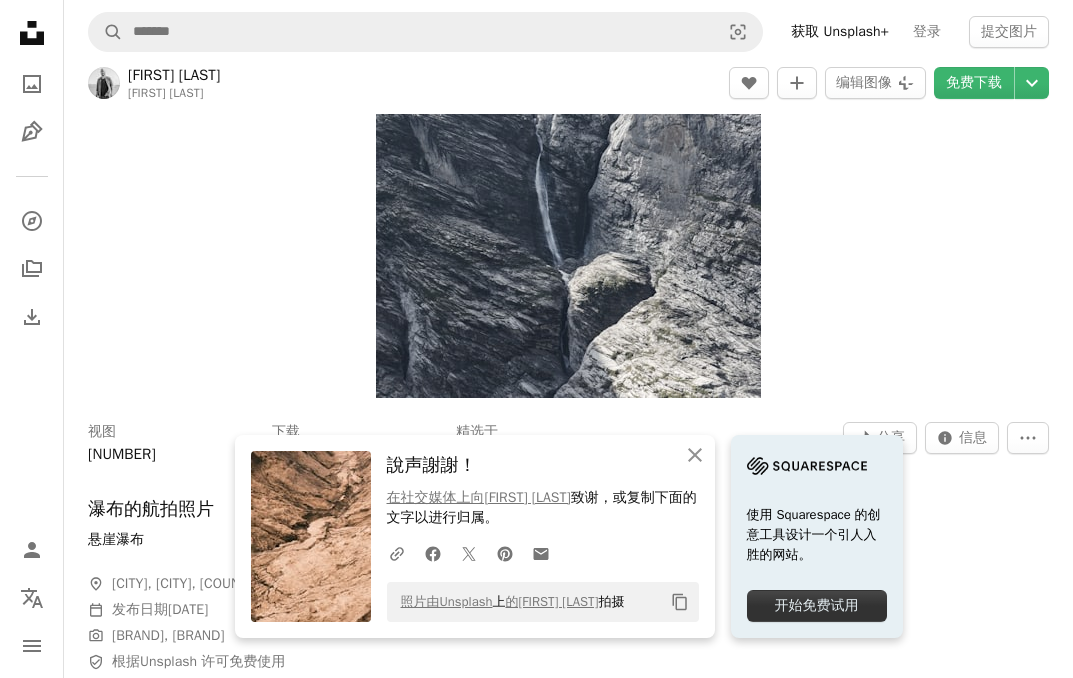 click at bounding box center [322, 2976] 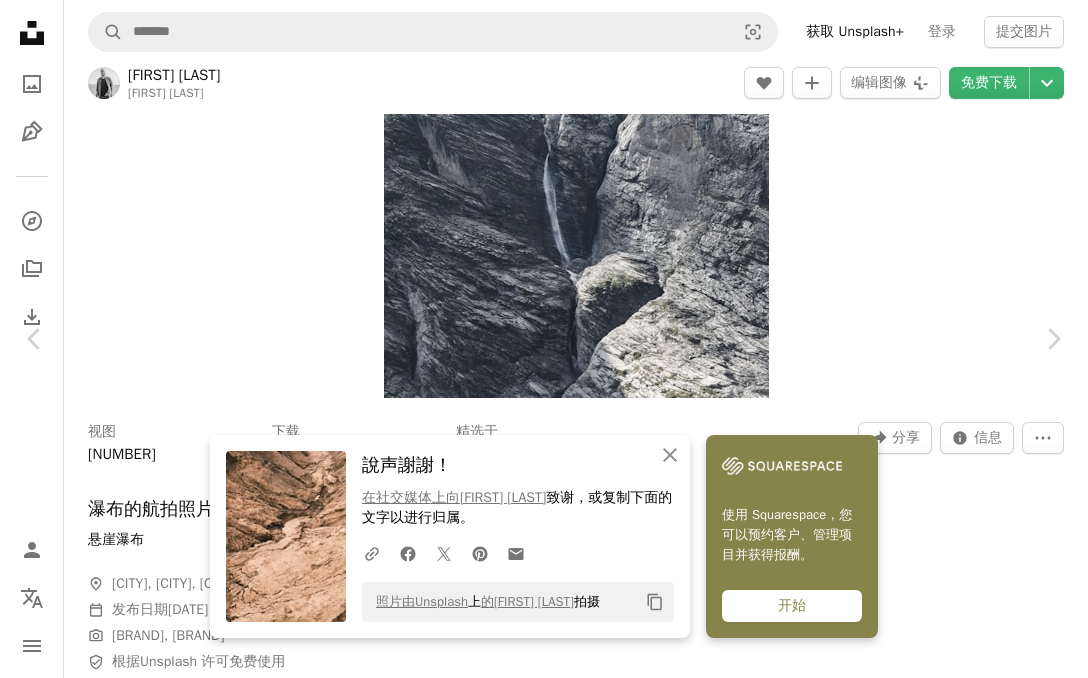 click on "An X shape Chevron left Chevron right An X shape 关闭 說声謝謝！ 在社交媒体上向[FIRST] [LAST] 致谢 ，或复制下面的文字以进行归属。 A URL sharing icon (chains) Facebook icon X (formerly Twitter) icon Pinterest icon An envelope 照片由Unsplash 上 的[FIRST] [LAST] 拍摄
Copy content 使用 Squarespace，您可以预约客户、管理项目并获得报酬。 开始 [FIRST] [LAST] [USERNAME] A heart A plus sign 编辑图像   Plus sign for Unsplash+ 免费下载 Chevron down Zoom in 视图 [NUMBER] 下载 [NUMBER] A forward-right arrow 分享 Info icon 信息 More Actions A map marker [CITY], [CITY], [COUNTRY] Calendar outlined 发布日期 [DATE] Safety 根据Unsplash 许可 免费使用 山脉 人类 瀑布 风景 法国 岩石 户外 植被 免费素材照片 在 iStock 上浏览优质相关图片 | 使用优惠码 UNSPLASH20 节省 20% View more on iStock  ↗ 相关图片 A heart A plus sign [FIRST] [LAST] Arrow pointing down 对于" at bounding box center [544, 8289] 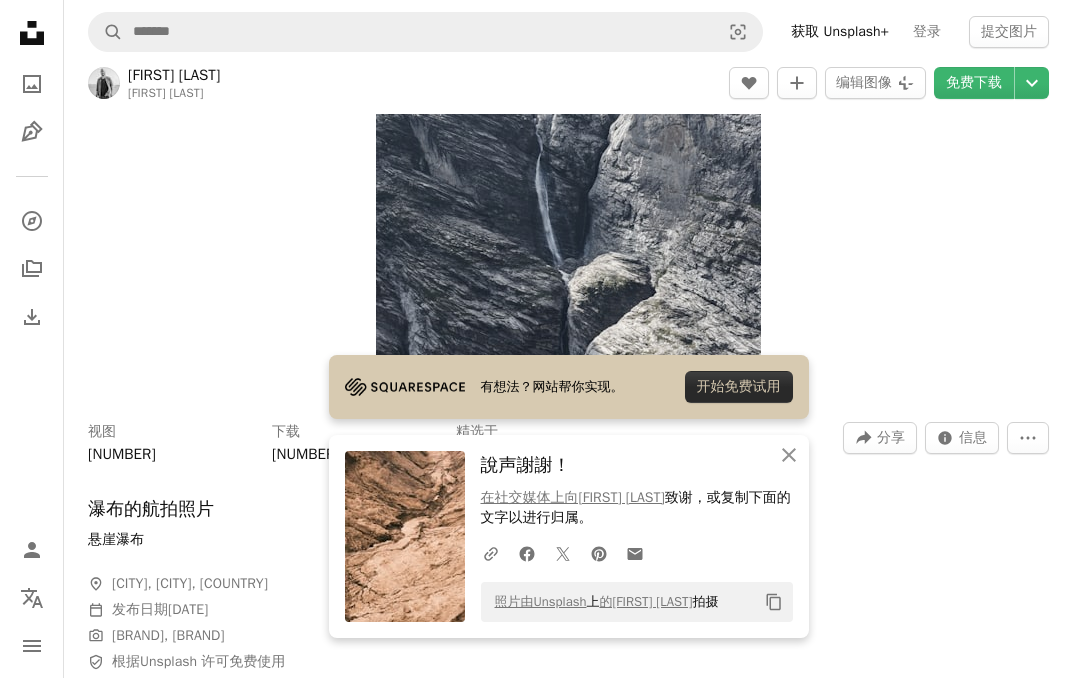 scroll, scrollTop: 3666, scrollLeft: 0, axis: vertical 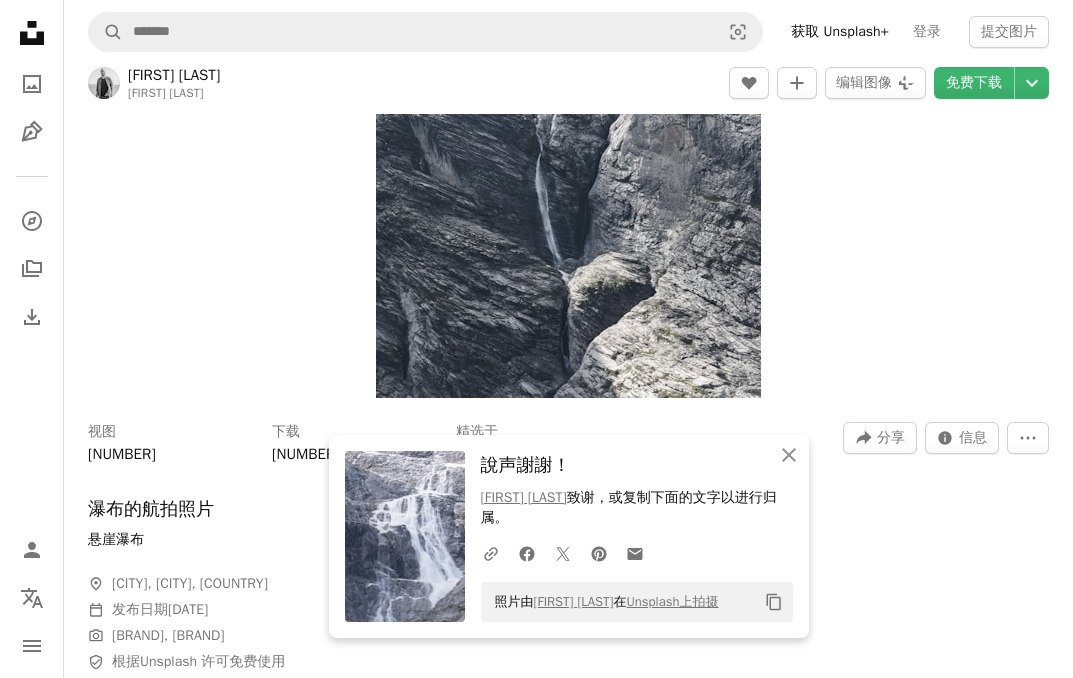 click on "Arrow pointing down" at bounding box center (1009, 3966) 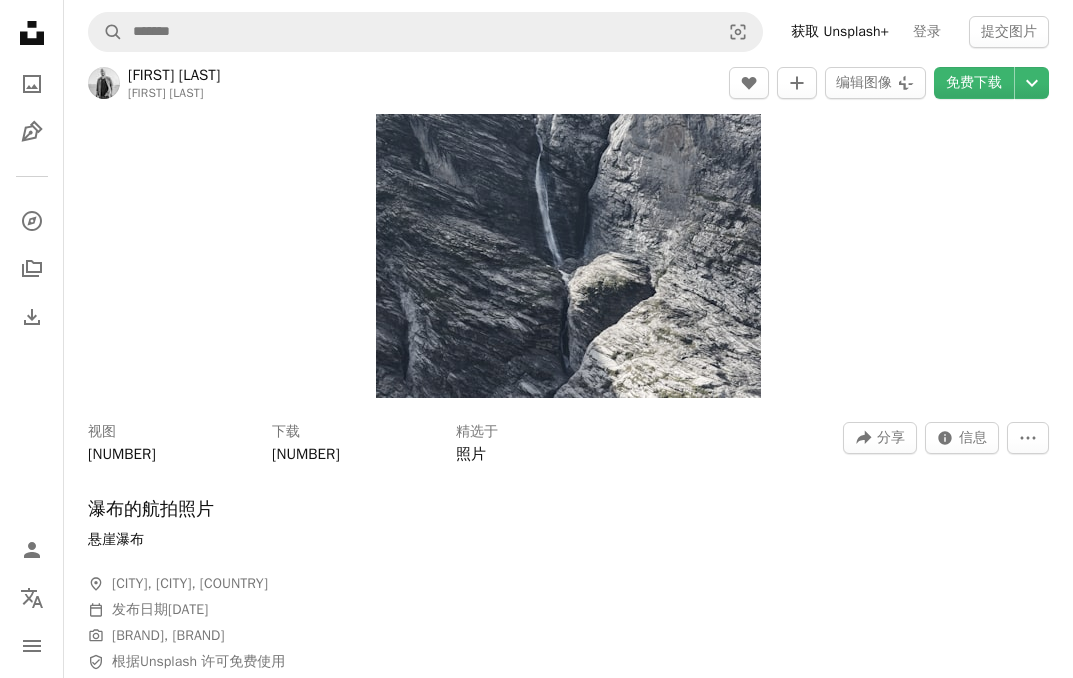 scroll, scrollTop: 20778, scrollLeft: 0, axis: vertical 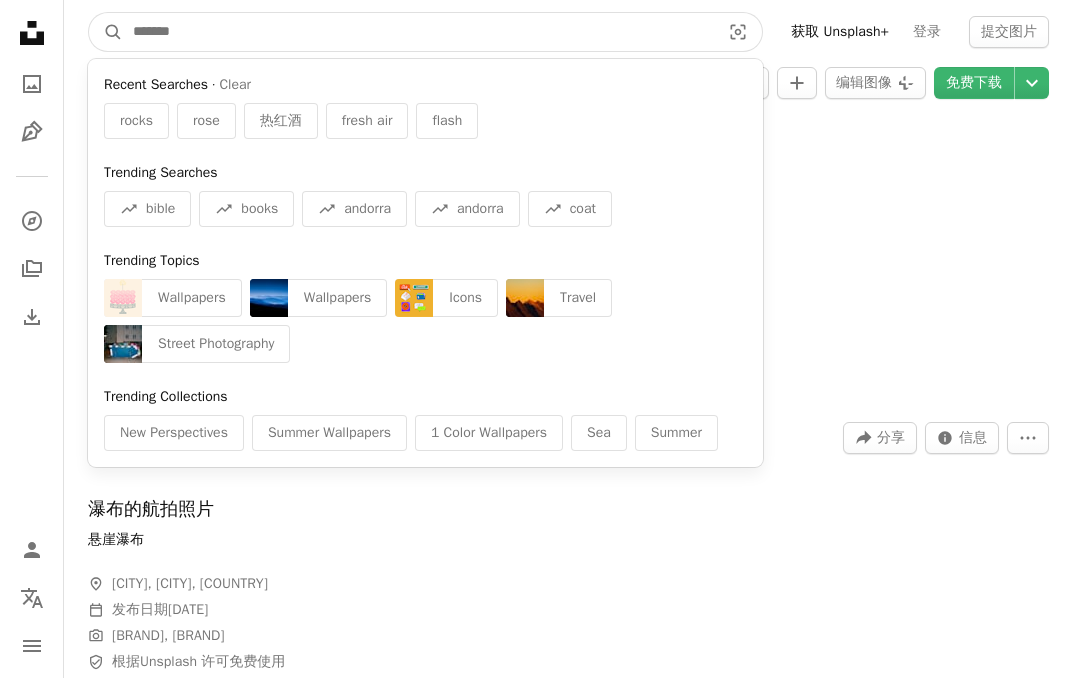 click at bounding box center (418, 32) 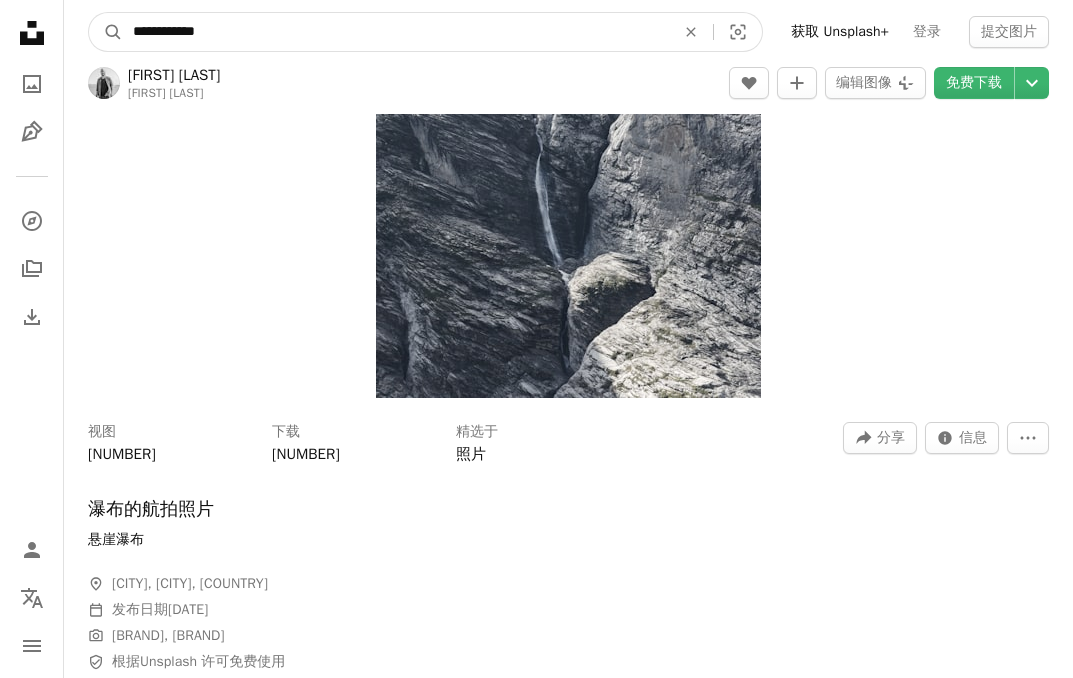 type on "**********" 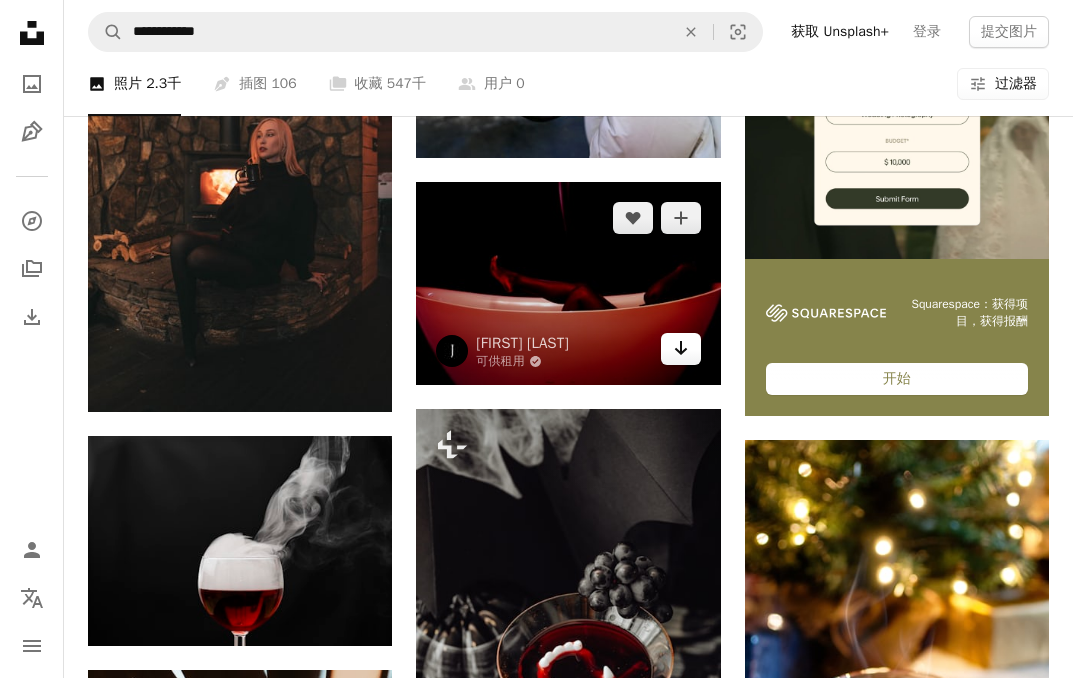 scroll, scrollTop: 3401, scrollLeft: 0, axis: vertical 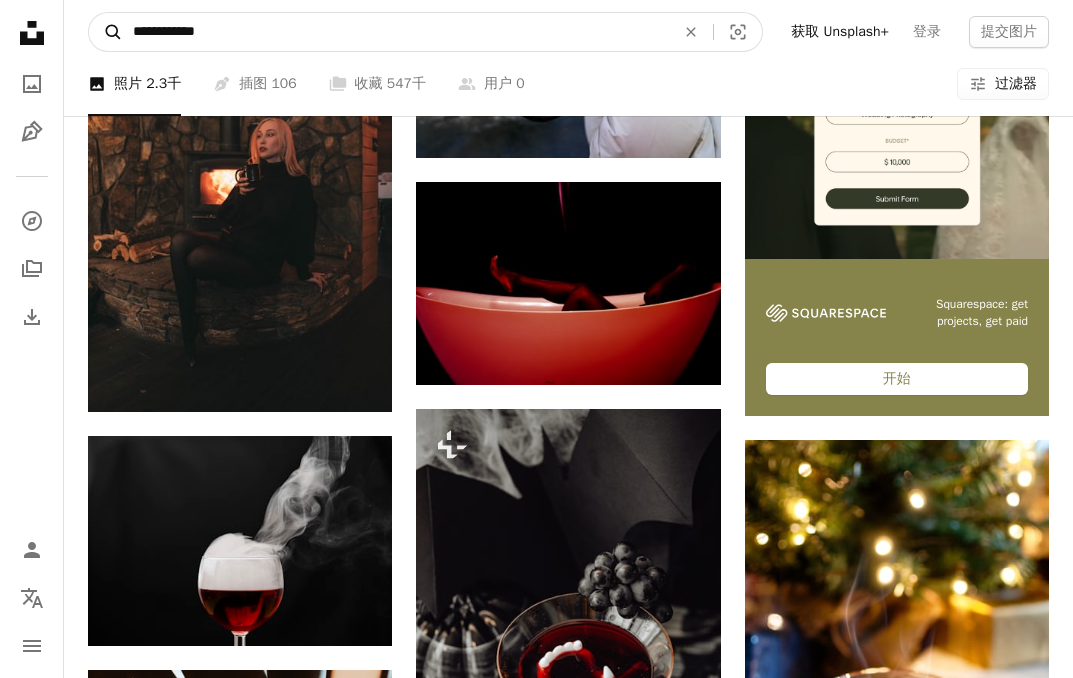 drag, startPoint x: 451, startPoint y: 40, endPoint x: 98, endPoint y: 40, distance: 353 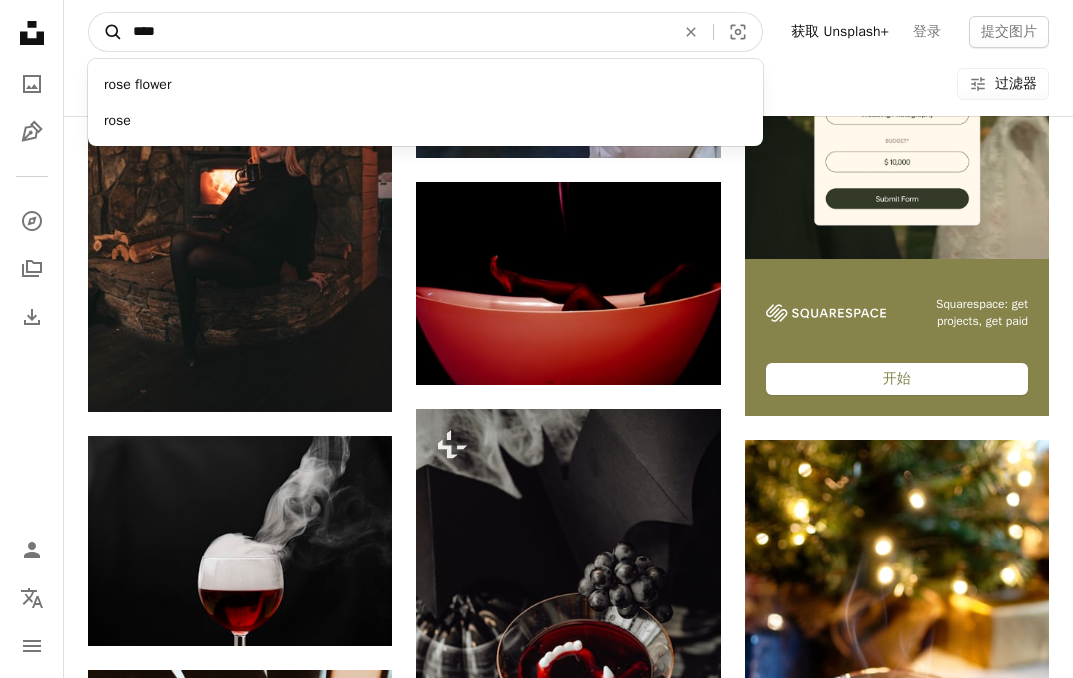 type on "****" 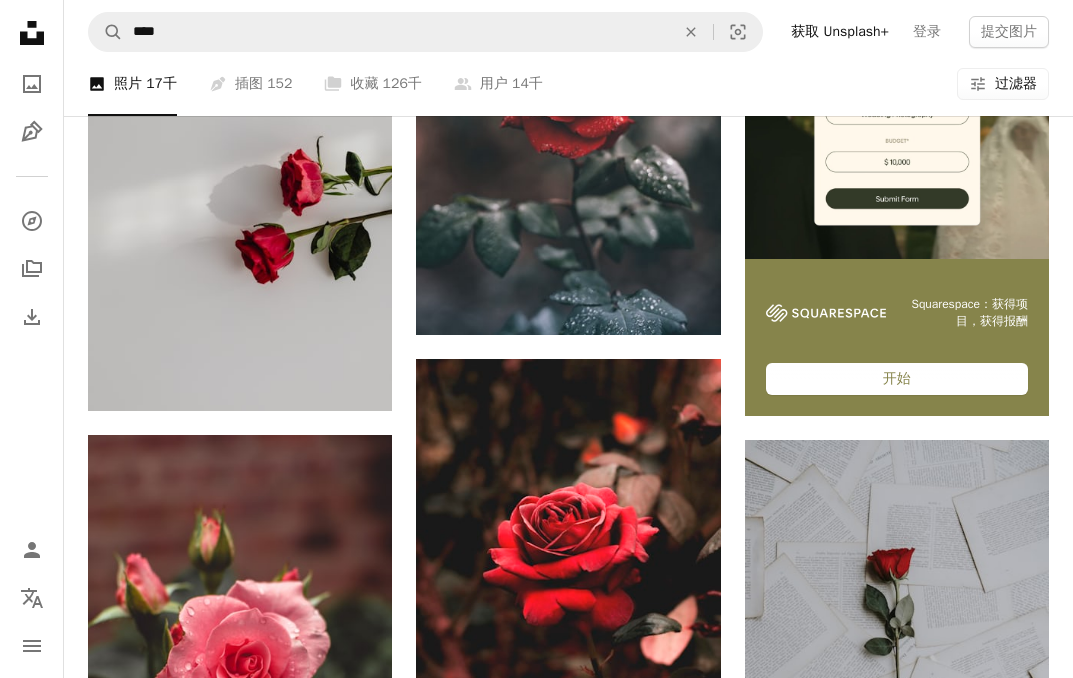 scroll, scrollTop: 2871, scrollLeft: 0, axis: vertical 